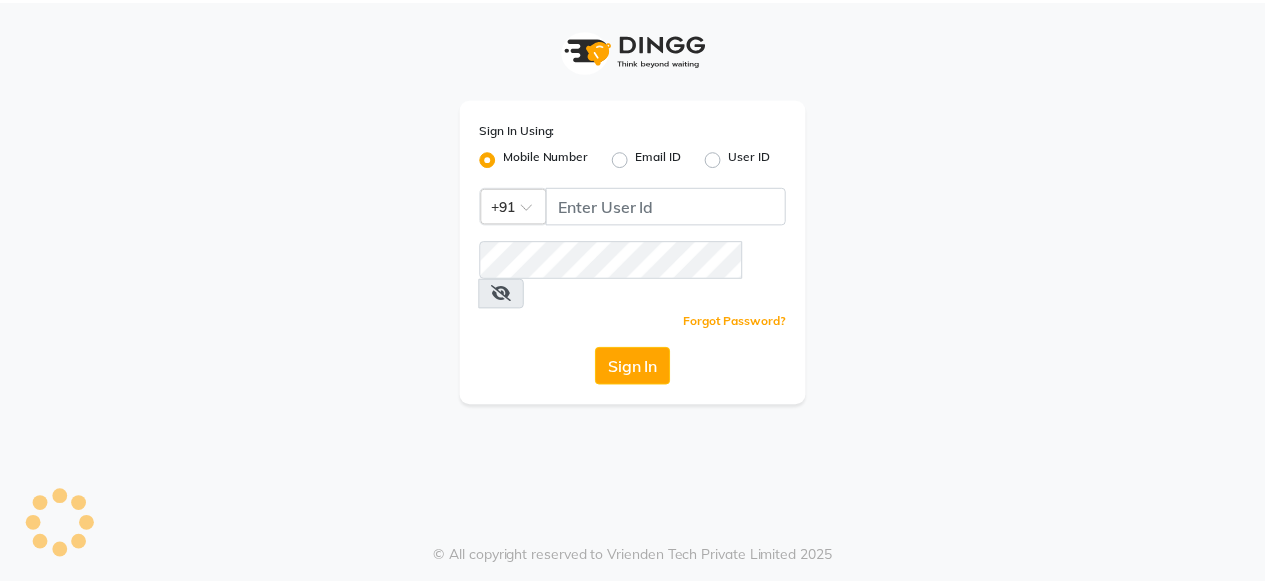 scroll, scrollTop: 0, scrollLeft: 0, axis: both 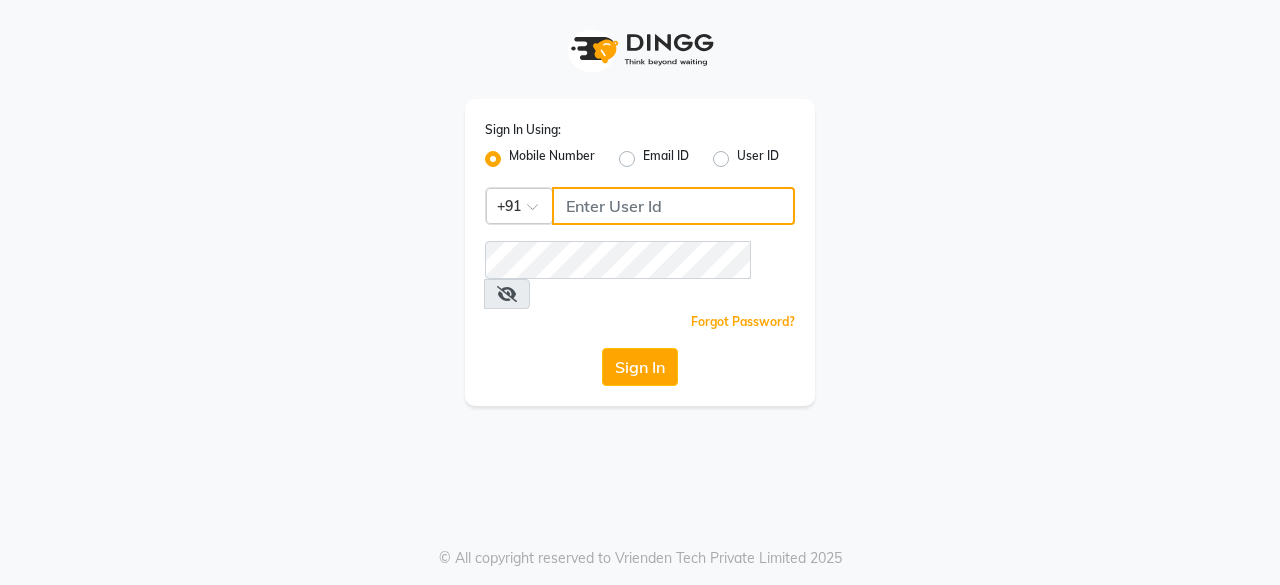 click 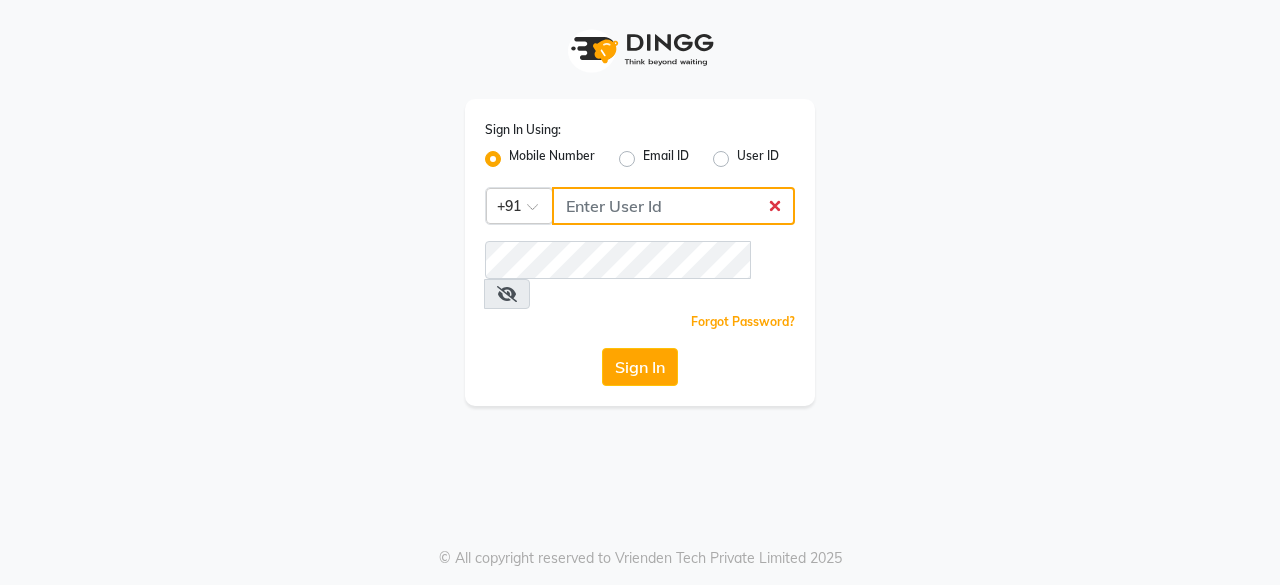 type on "6366554440" 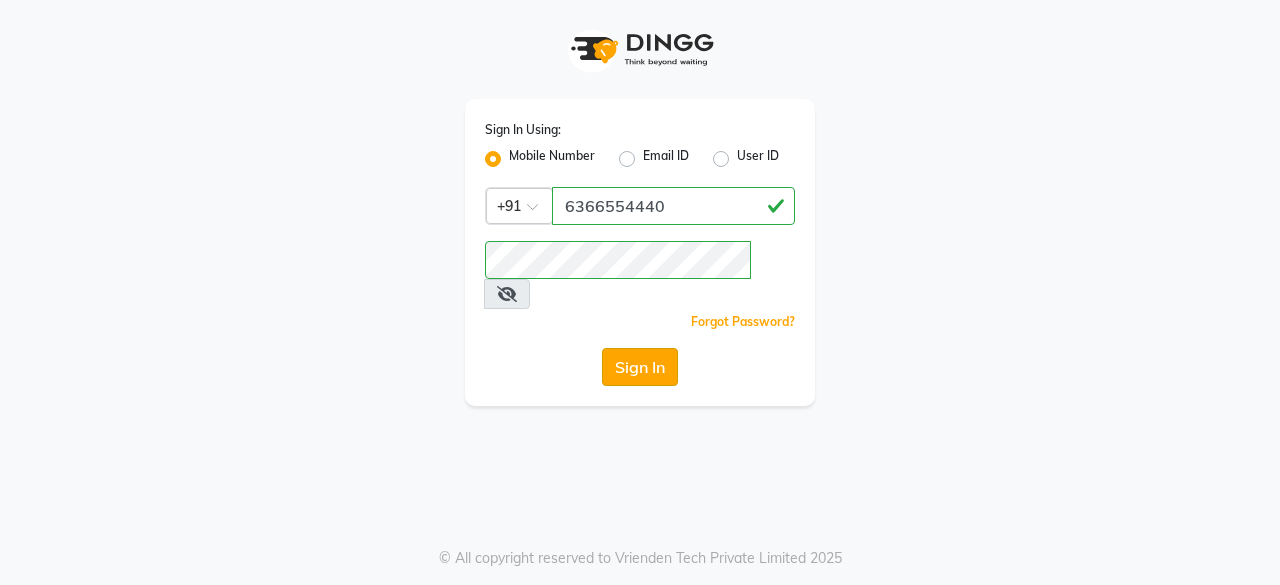 click on "Sign In" 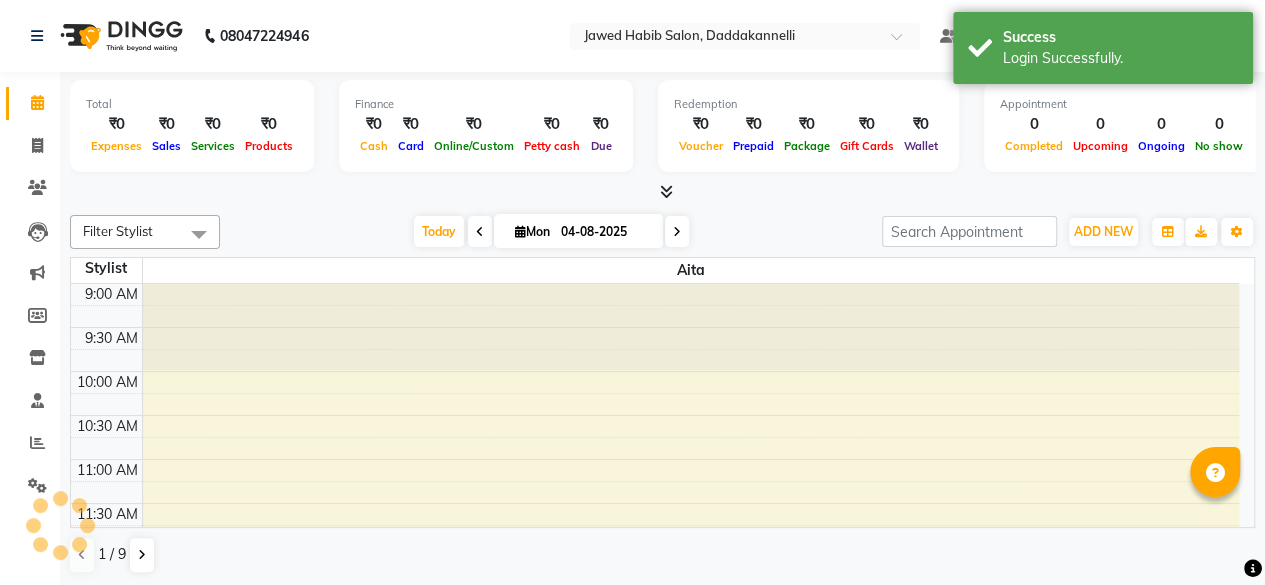 scroll, scrollTop: 0, scrollLeft: 0, axis: both 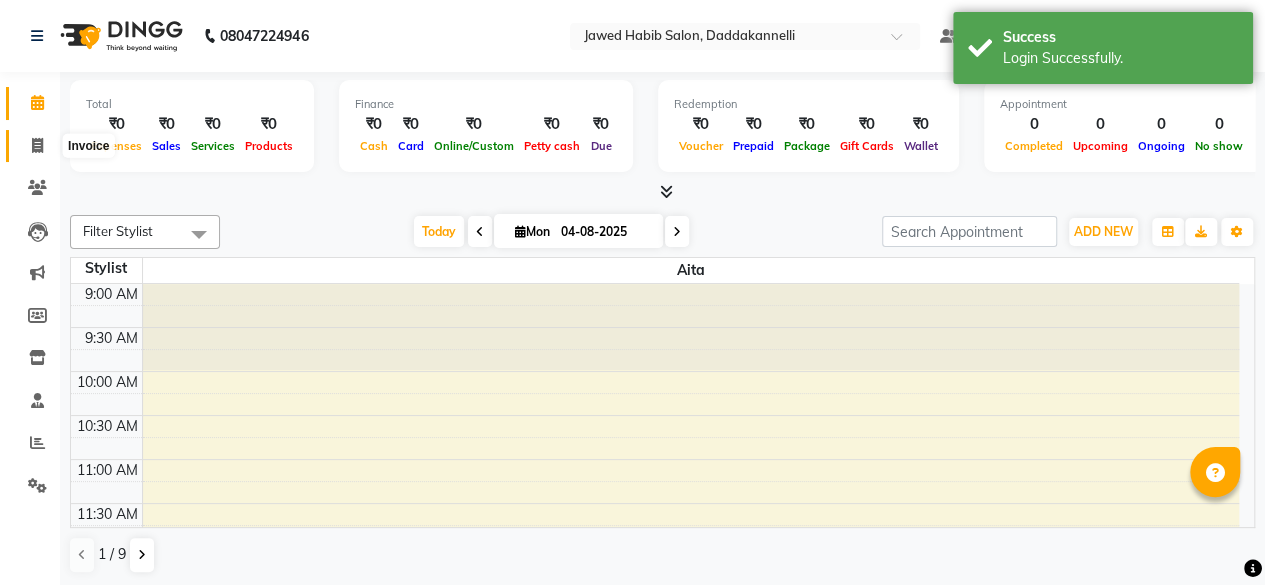 click 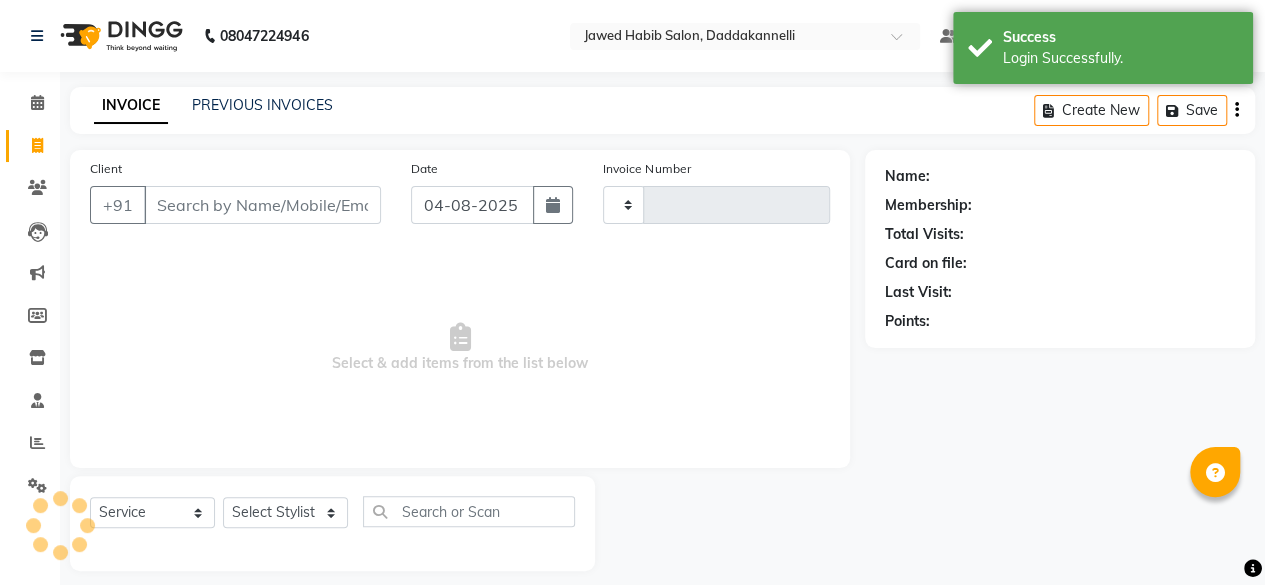 type on "2408" 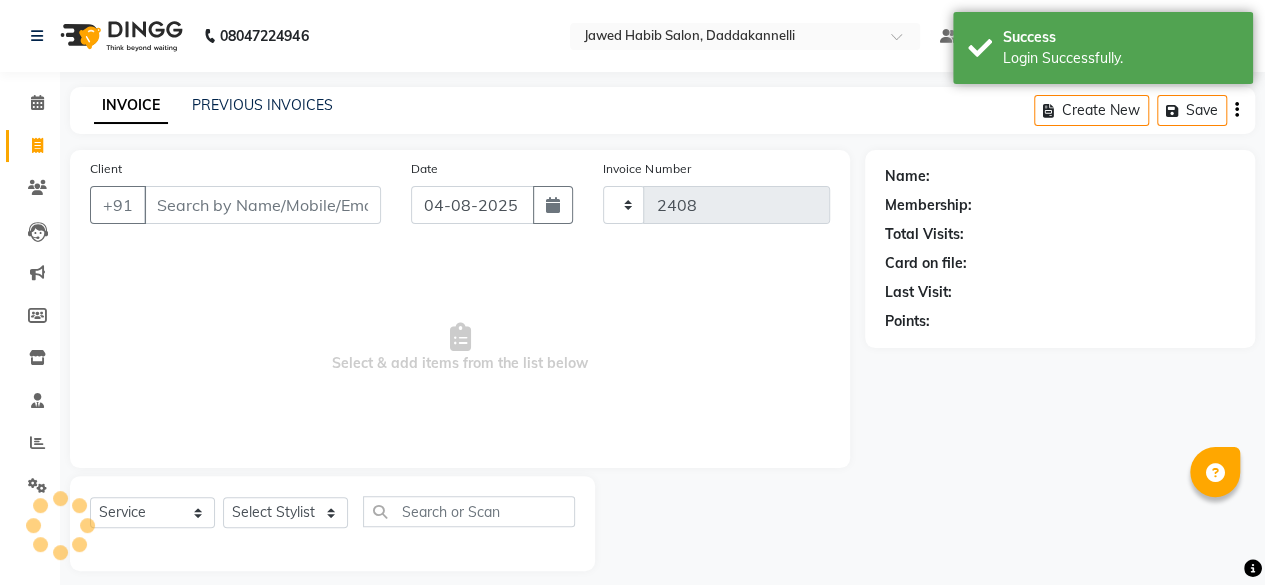 select on "6354" 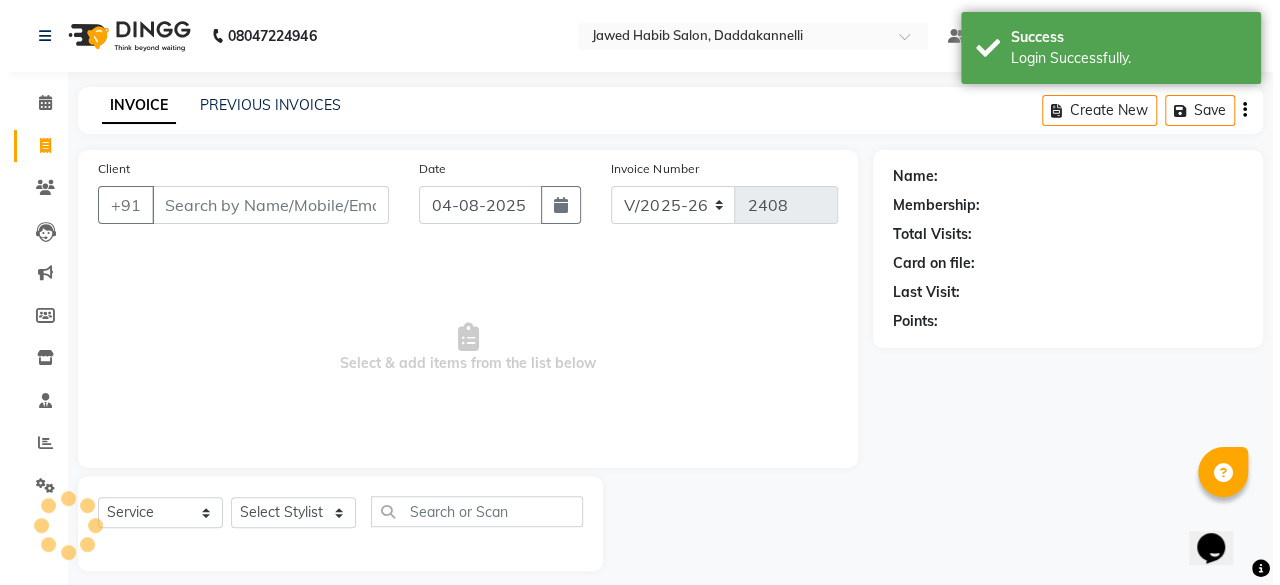 scroll, scrollTop: 0, scrollLeft: 0, axis: both 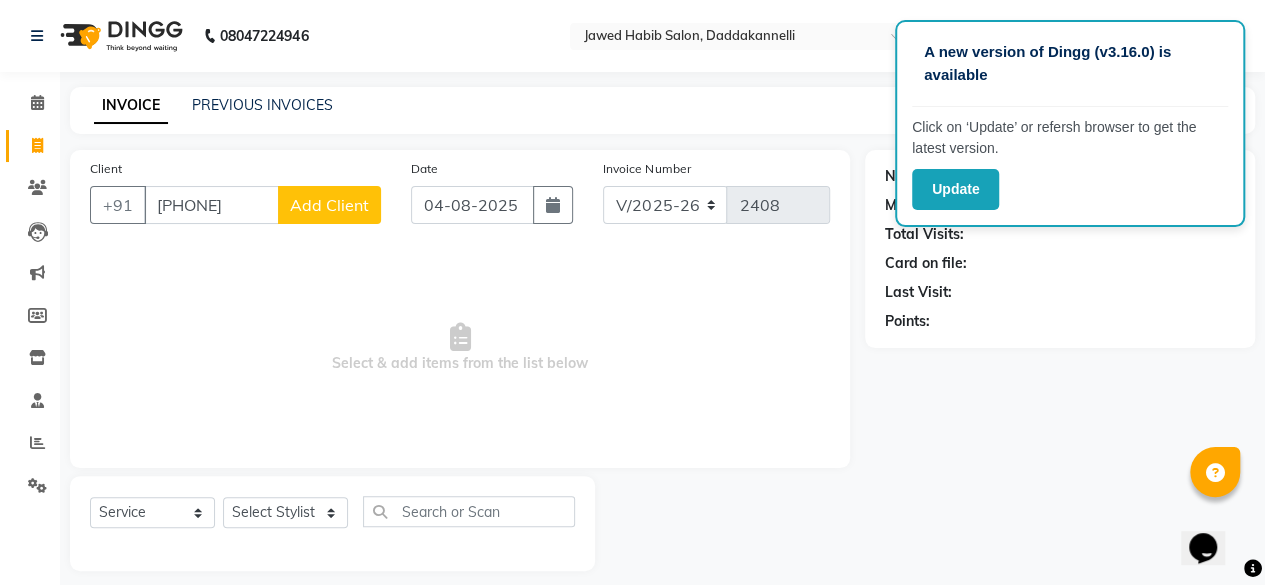 type on "[PHONE]" 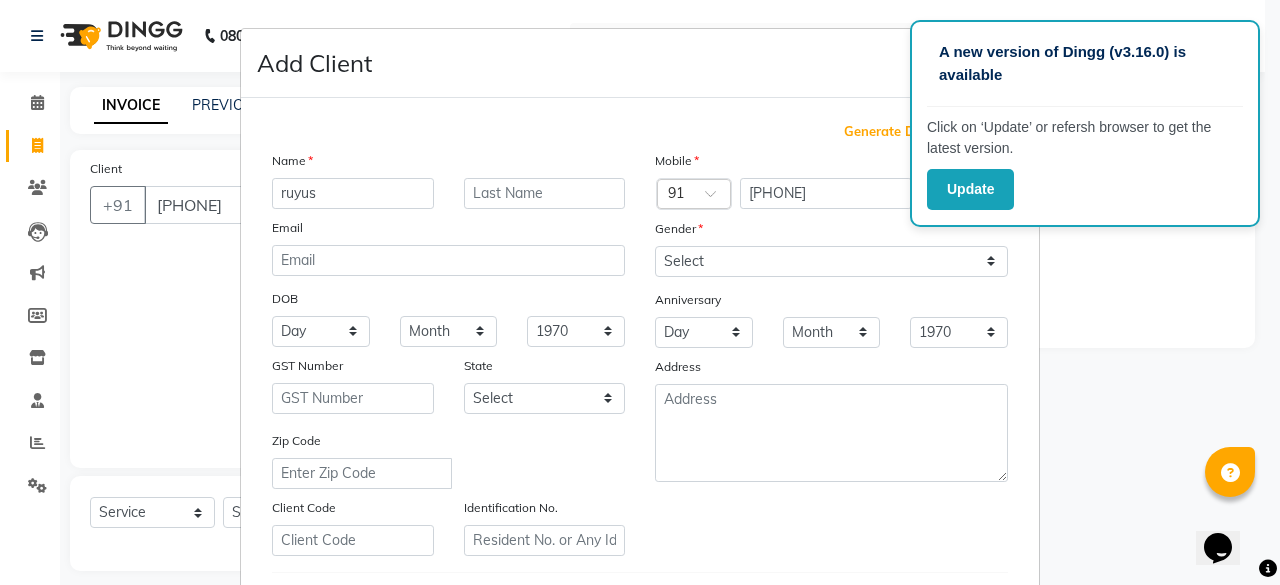 type on "ruyus" 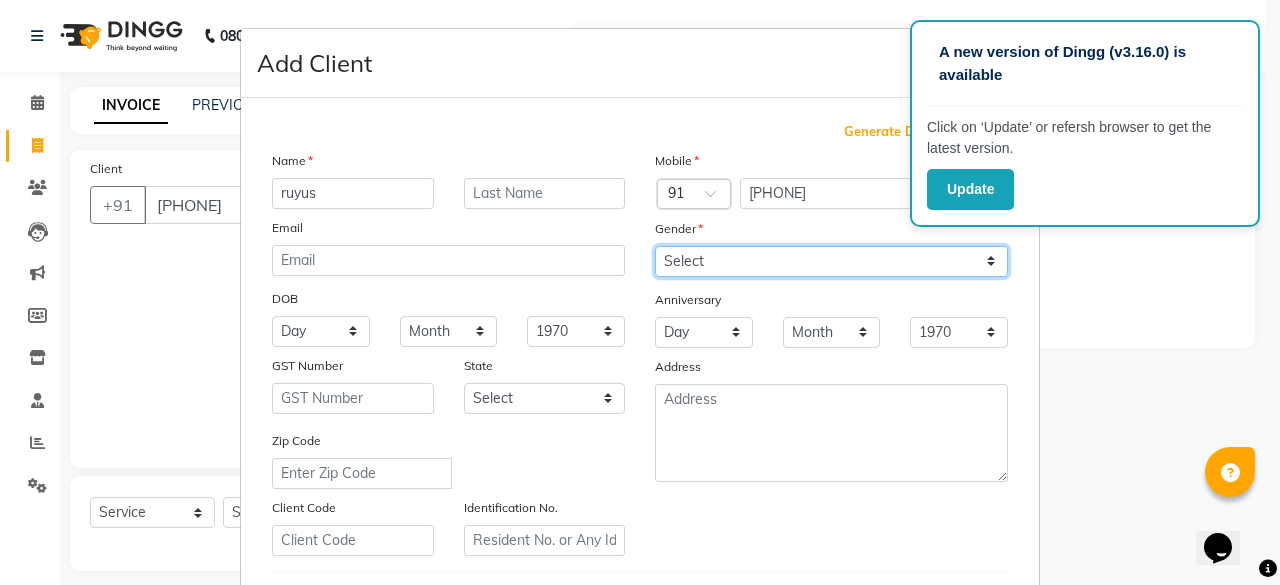 click on "Select Male Female Other Prefer Not To Say" at bounding box center [831, 261] 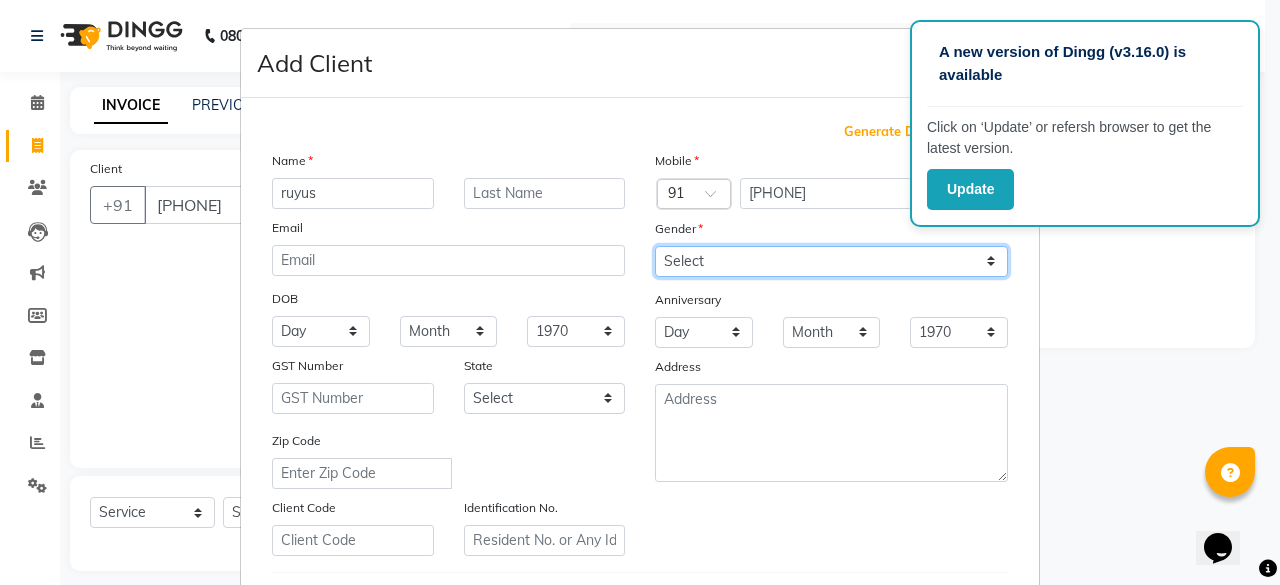 select on "male" 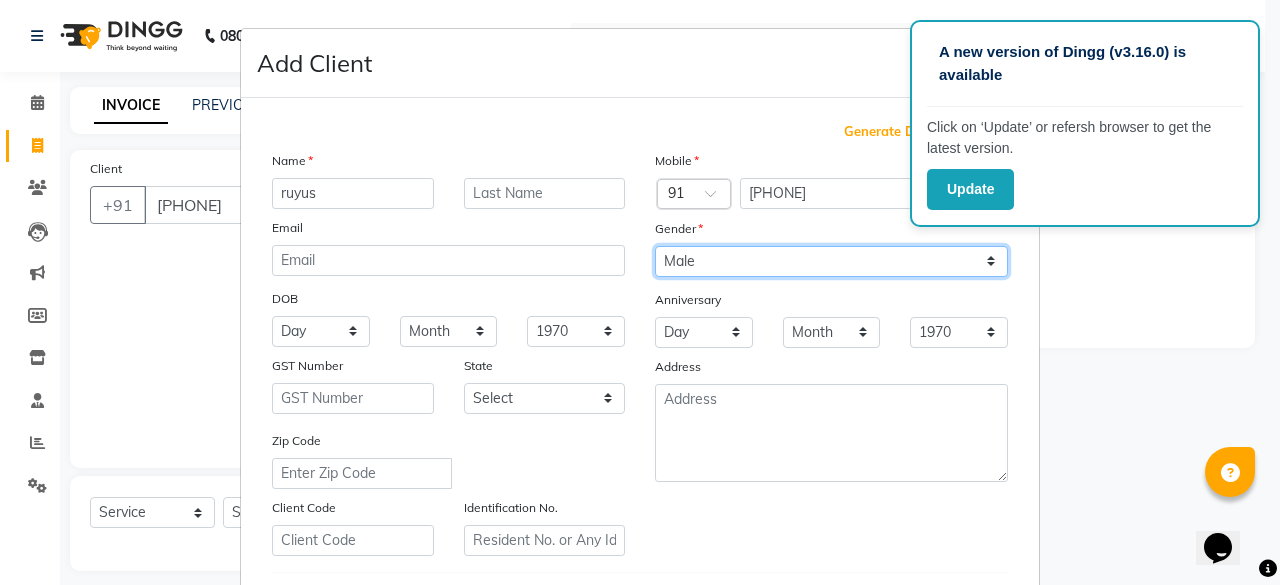 click on "Select Male Female Other Prefer Not To Say" at bounding box center (831, 261) 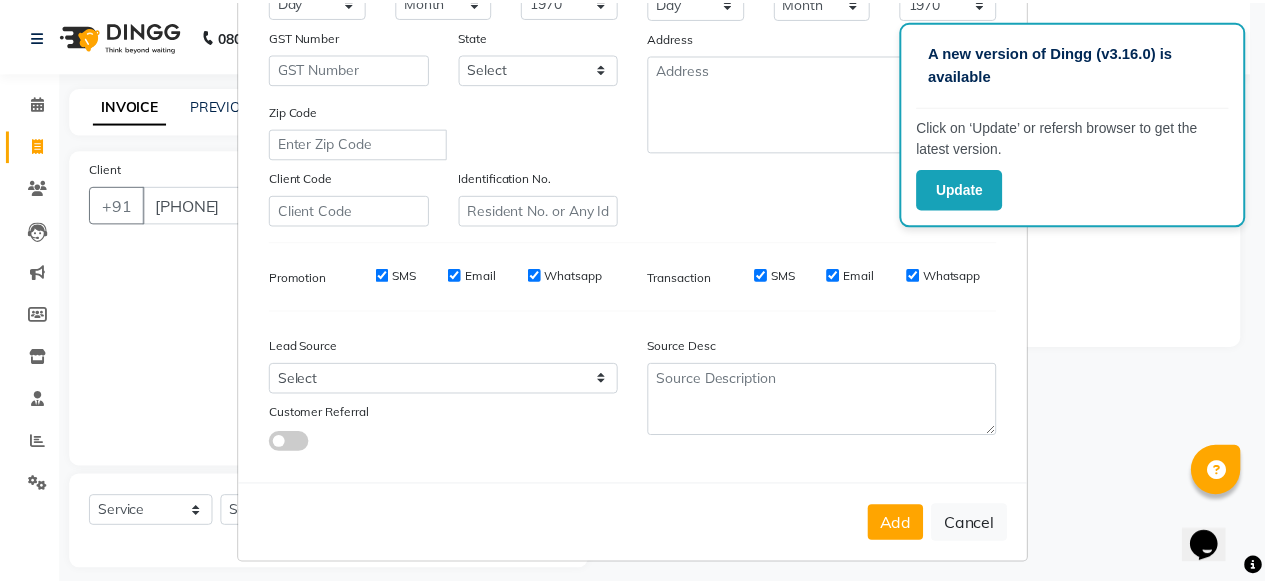 scroll, scrollTop: 334, scrollLeft: 0, axis: vertical 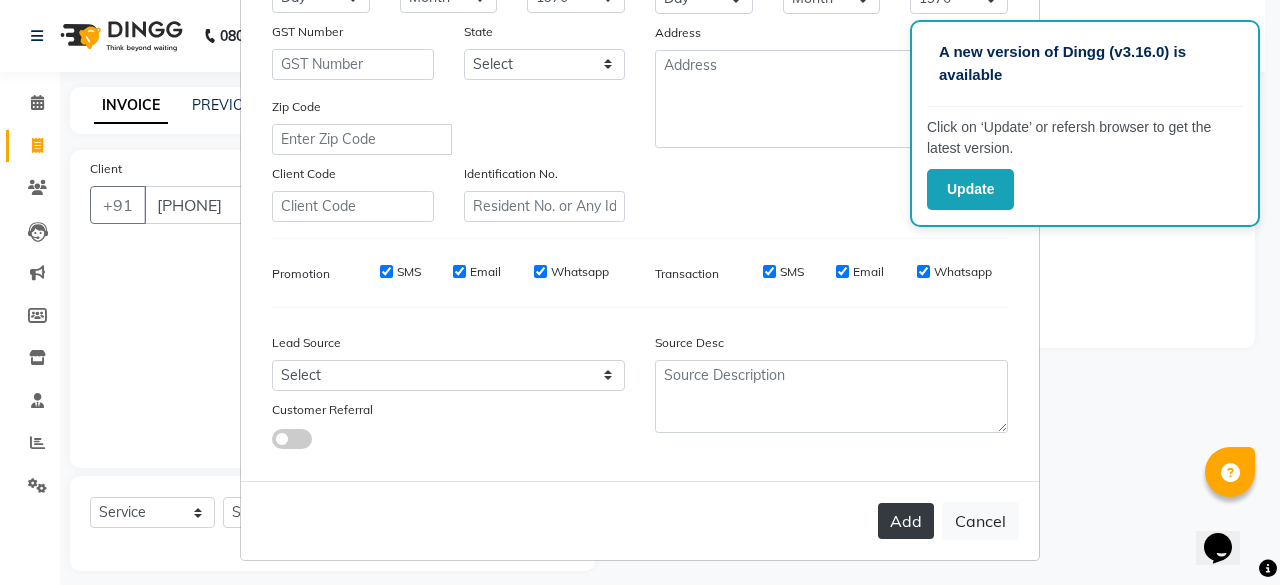 click on "Add" at bounding box center (906, 521) 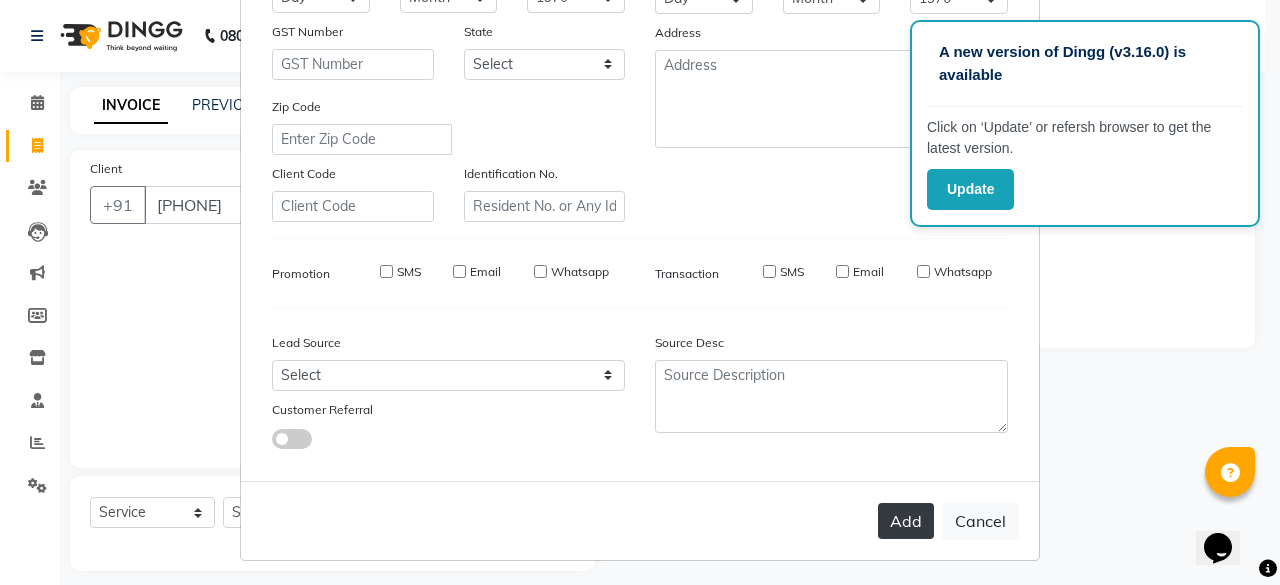 type 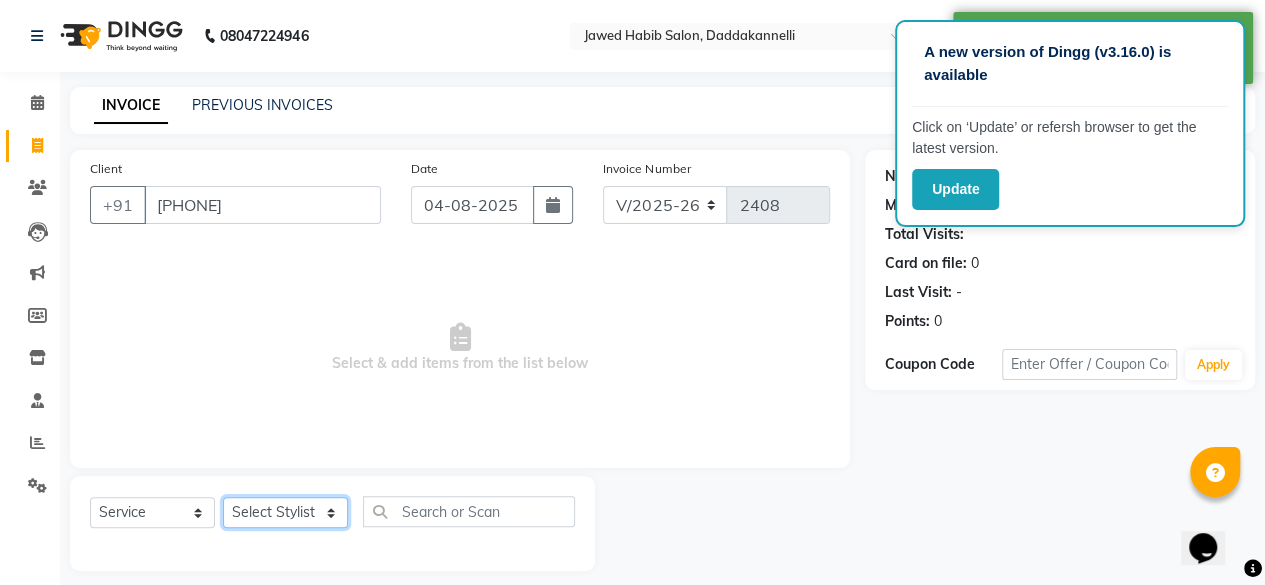 click on "Select Stylist aita DINGG SUPPORT Kabita KAMLA Rahul Riya Tamang Sajal salon manager Sonu Vimal" 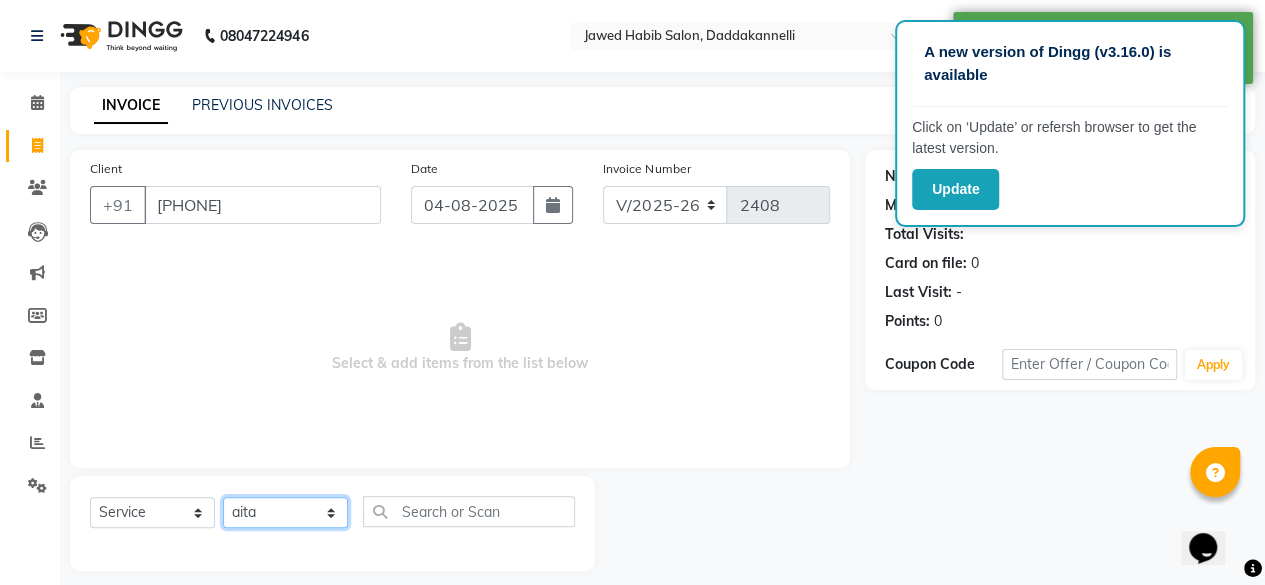click on "Select Stylist aita DINGG SUPPORT Kabita KAMLA Rahul Riya Tamang Sajal salon manager Sonu Vimal" 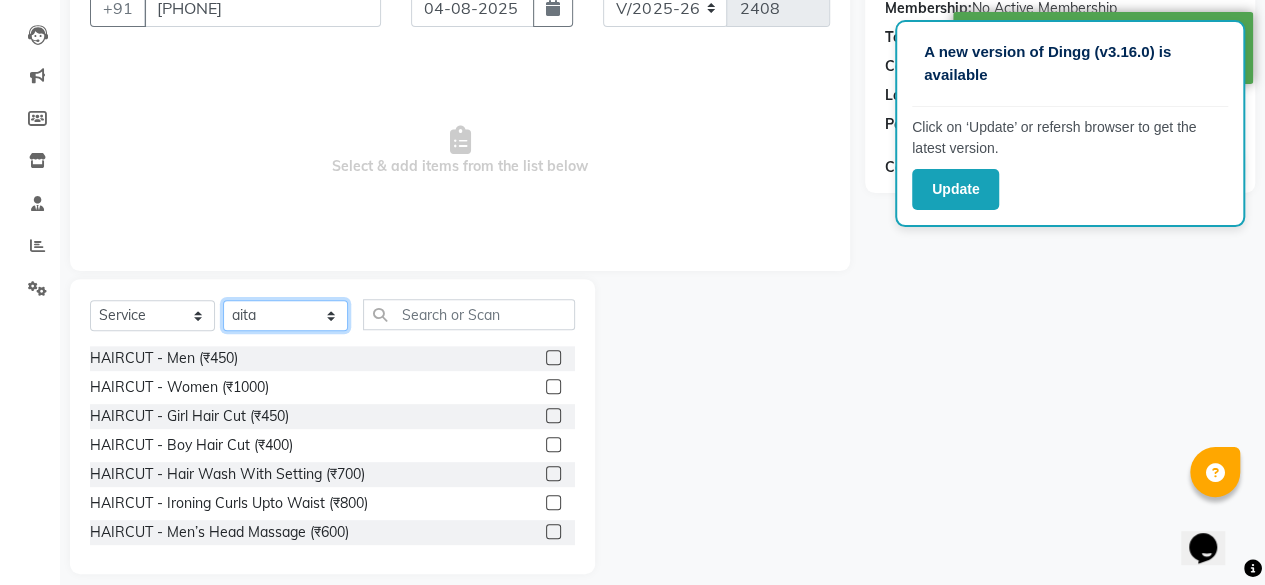 scroll, scrollTop: 200, scrollLeft: 0, axis: vertical 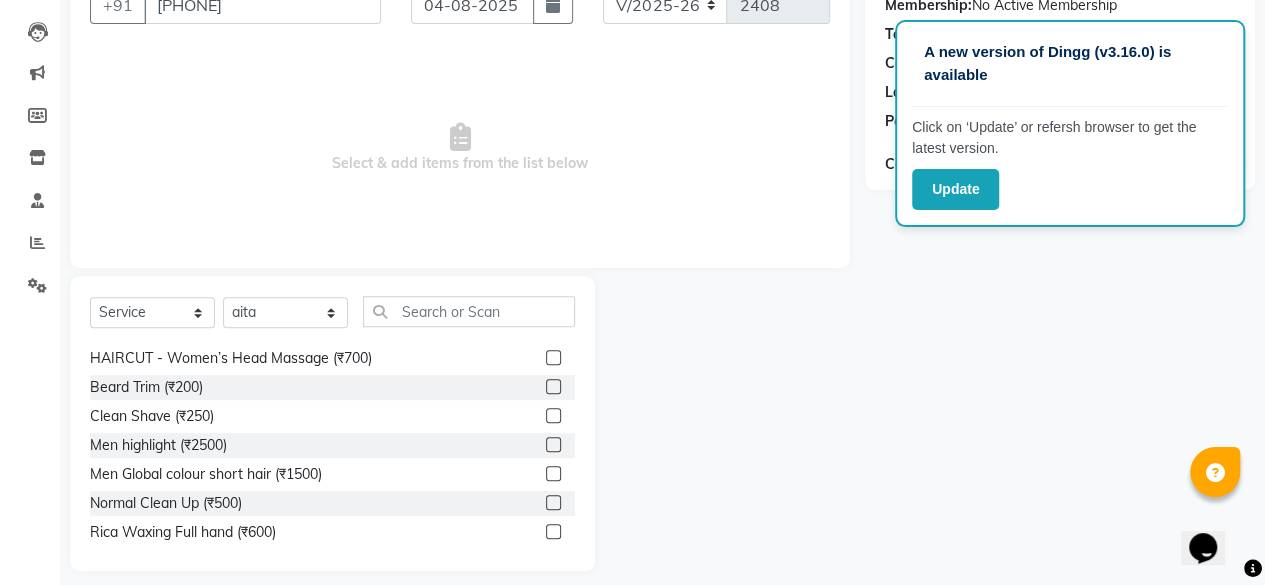 click 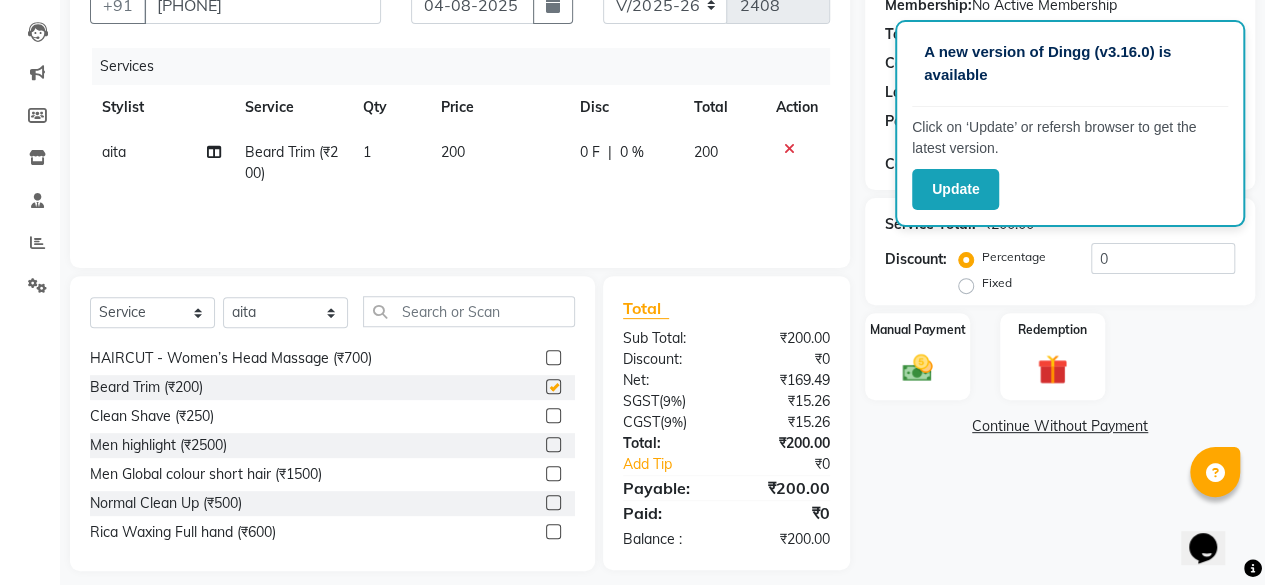 checkbox on "false" 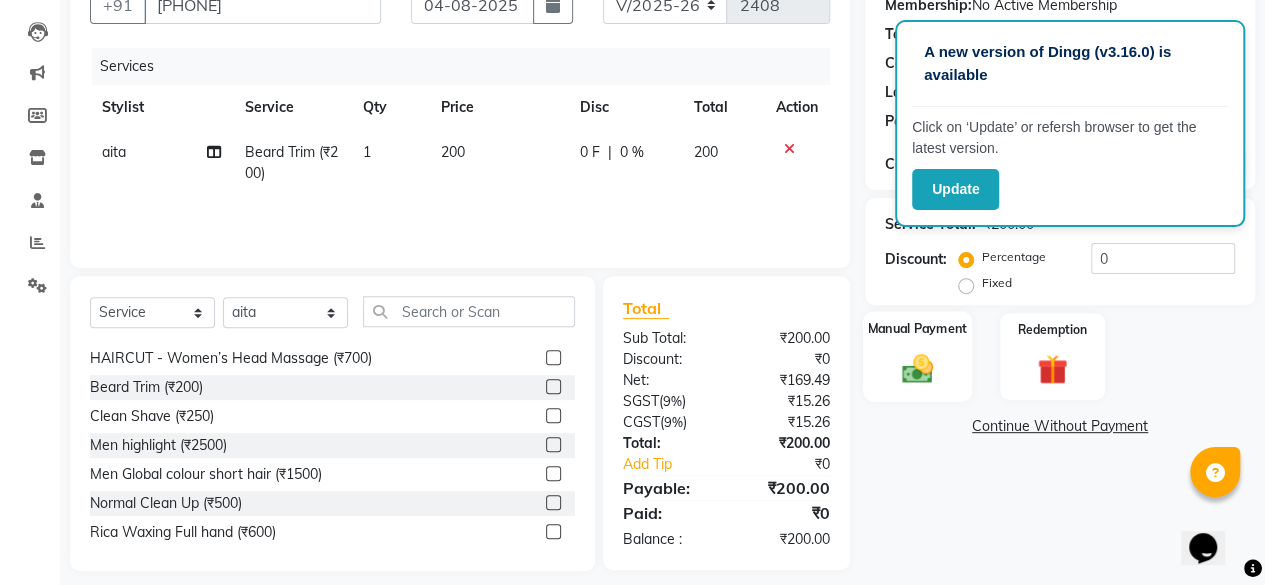 click on "Manual Payment" 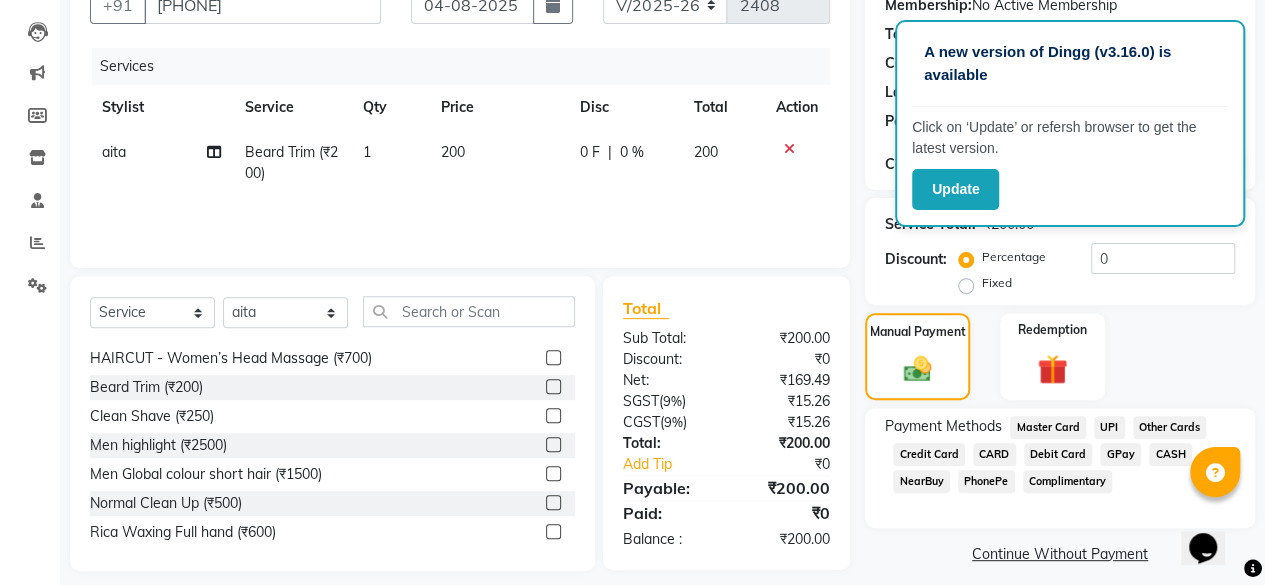 click on "UPI" 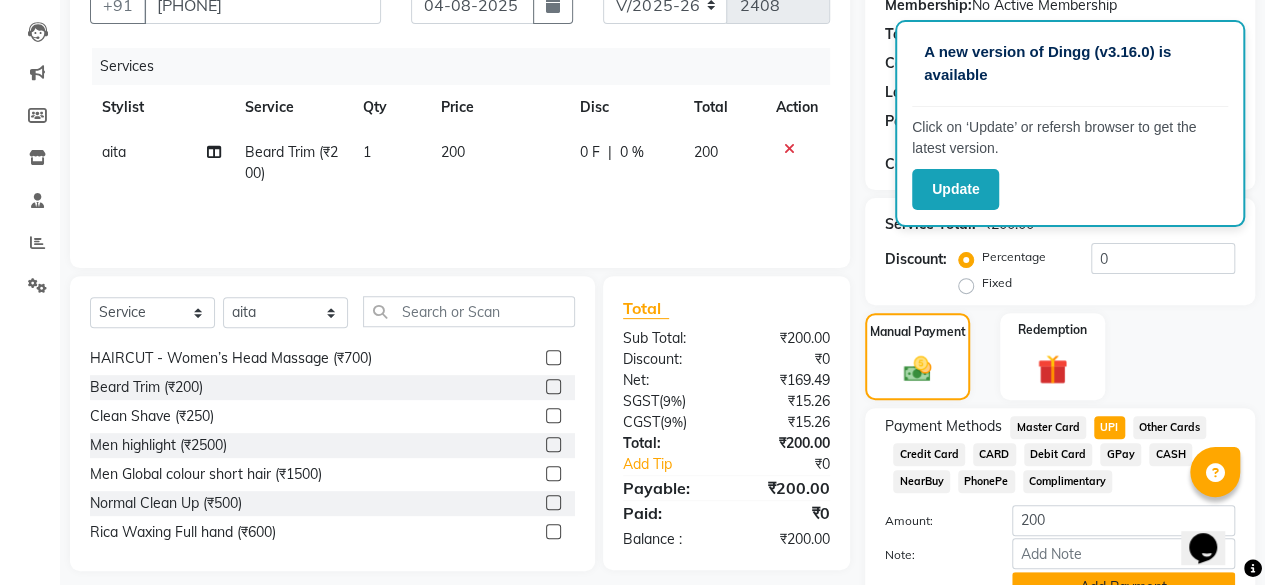click on "Add Payment" 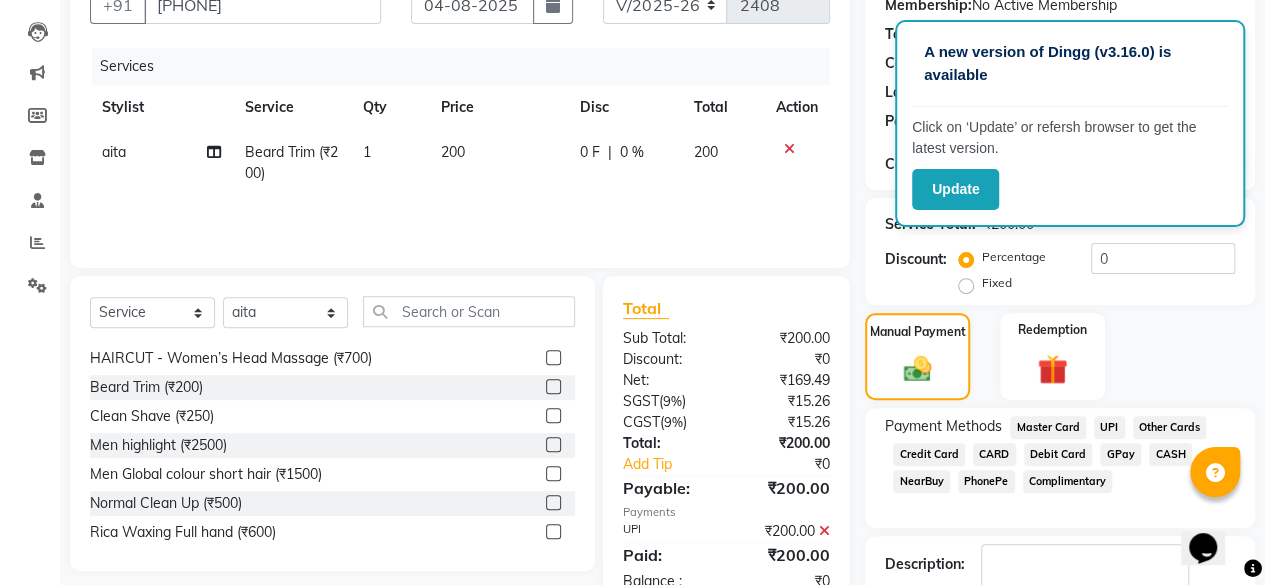 scroll, scrollTop: 300, scrollLeft: 0, axis: vertical 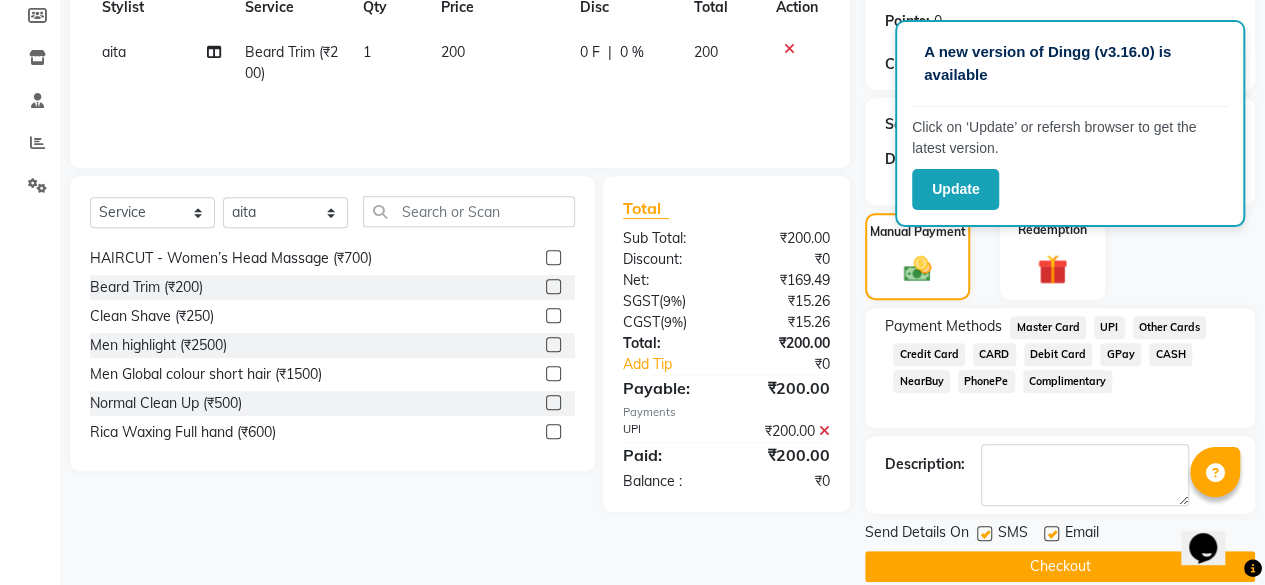 click on "Checkout" 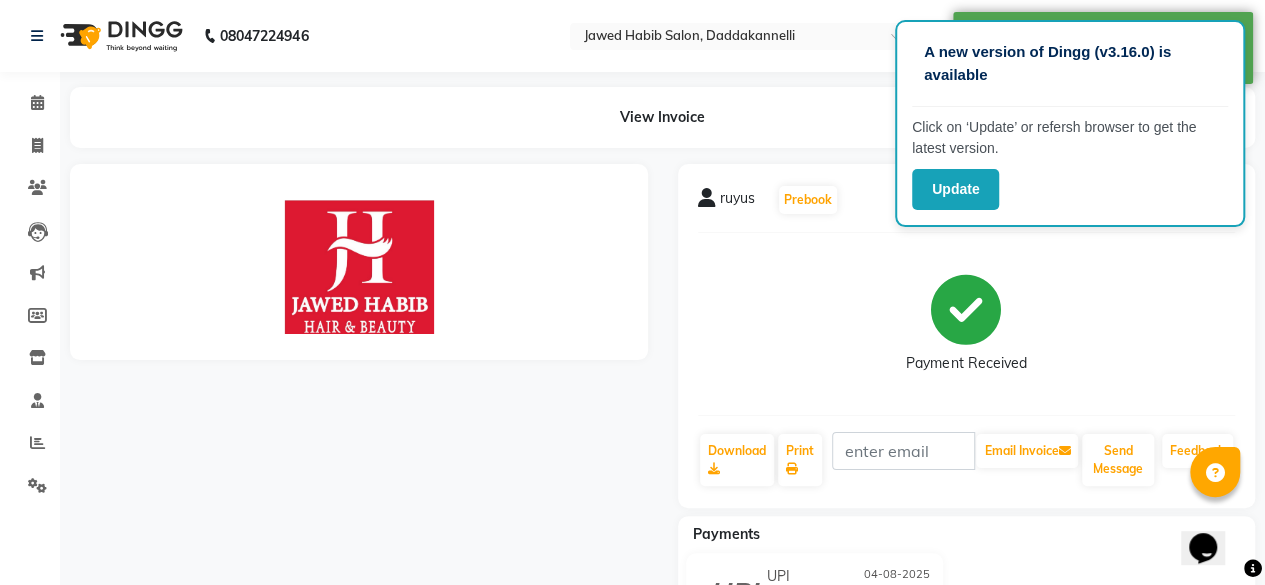scroll, scrollTop: 0, scrollLeft: 0, axis: both 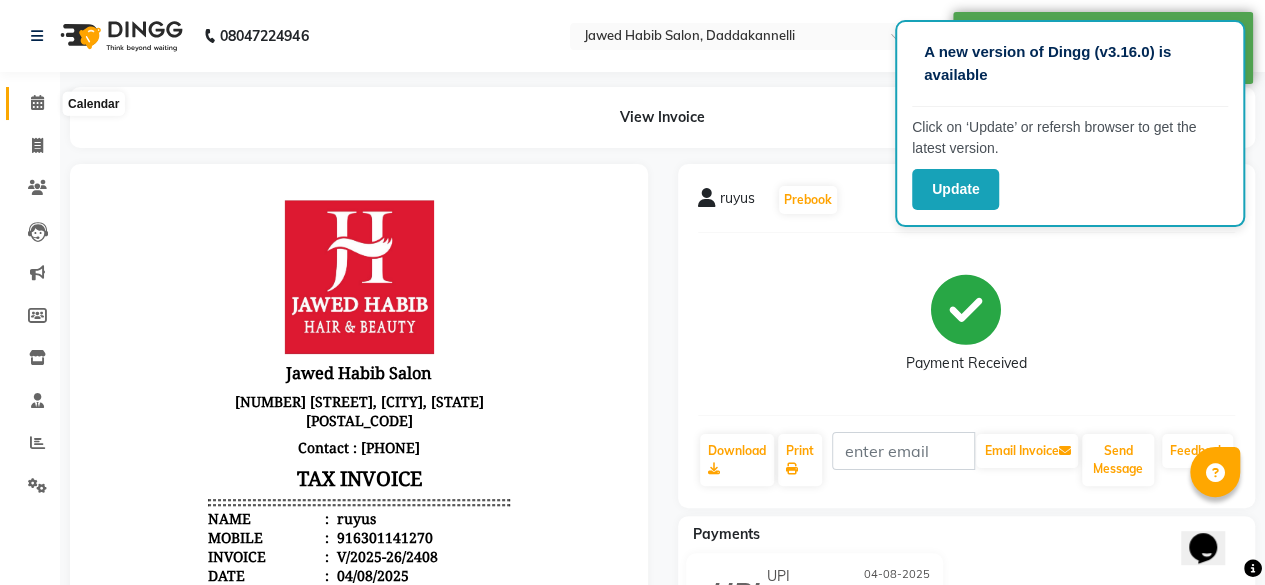 click 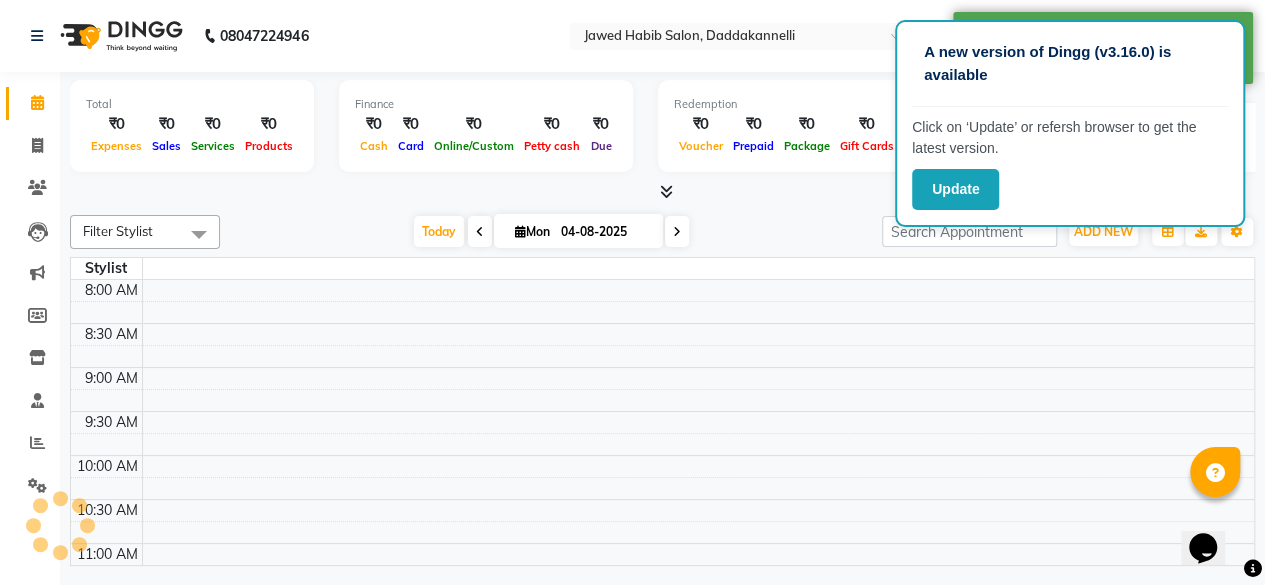 scroll, scrollTop: 0, scrollLeft: 0, axis: both 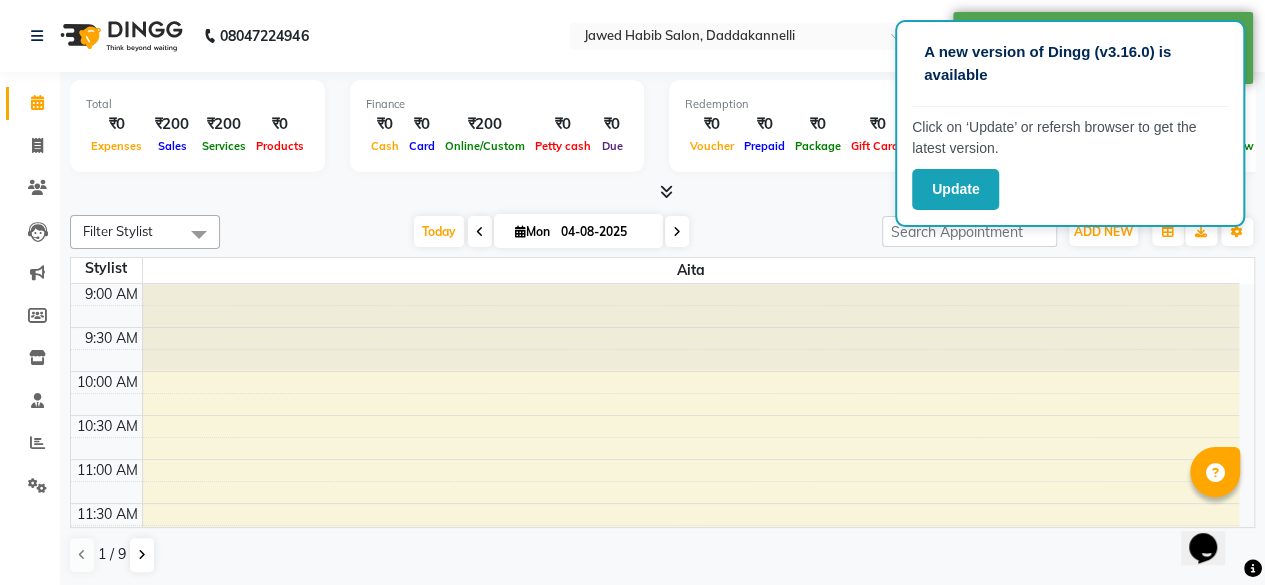 click on "Select Location × Jawed Habib Salon, Daddakannelli Default Panel My Panel English ENGLISH Español العربية मराठी हिंदी ગુજરાતી தமிழ் 中文 Notifications nothing to show salon manager Manage Profile Change Password Sign out Version:3.15.11" 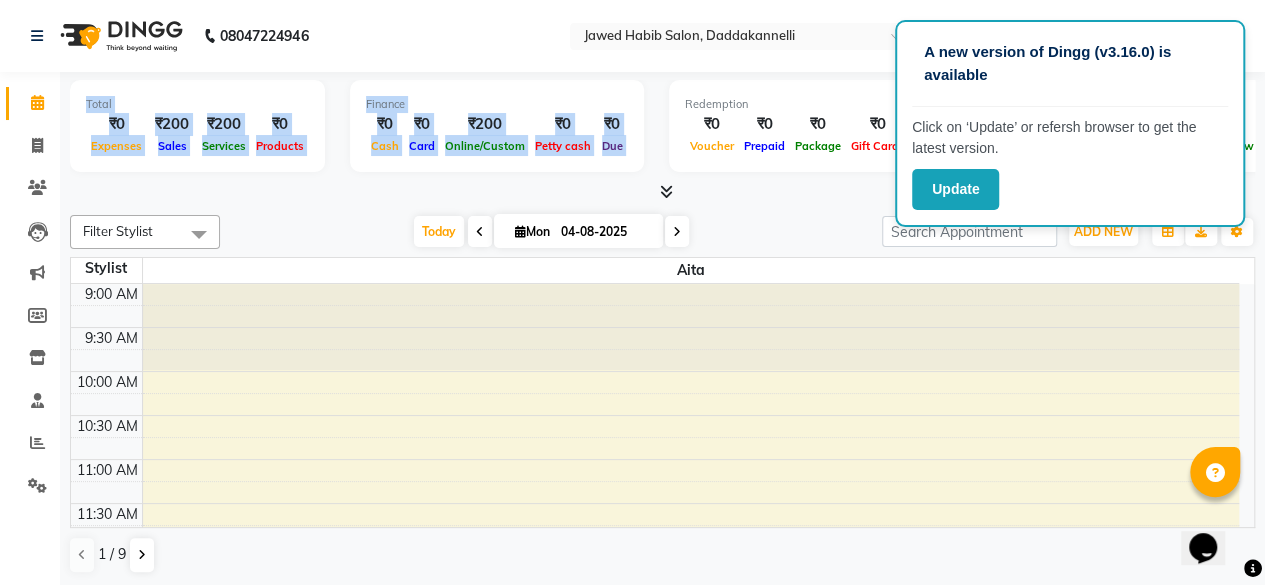 drag, startPoint x: 836, startPoint y: 77, endPoint x: 836, endPoint y: 66, distance: 11 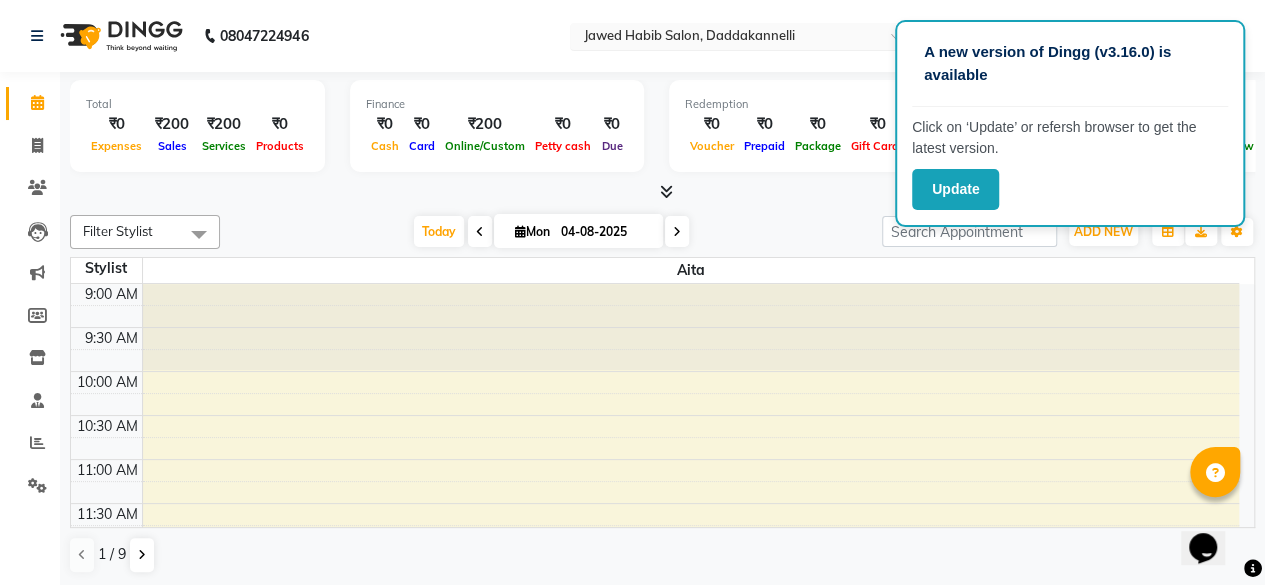 click at bounding box center [725, 38] 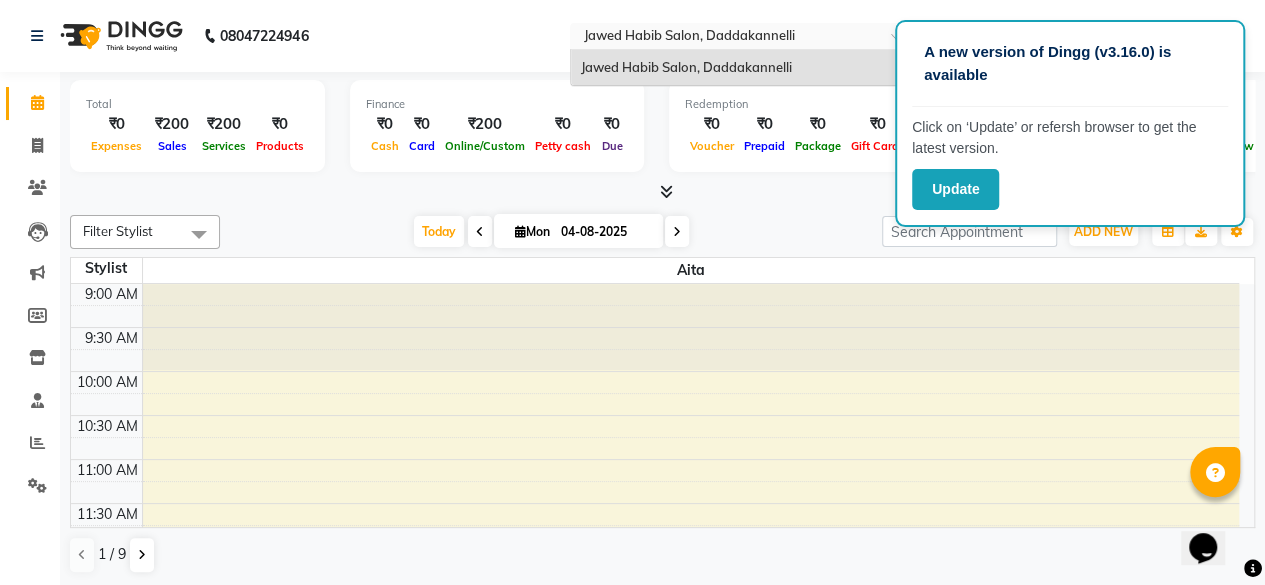 click at bounding box center (725, 38) 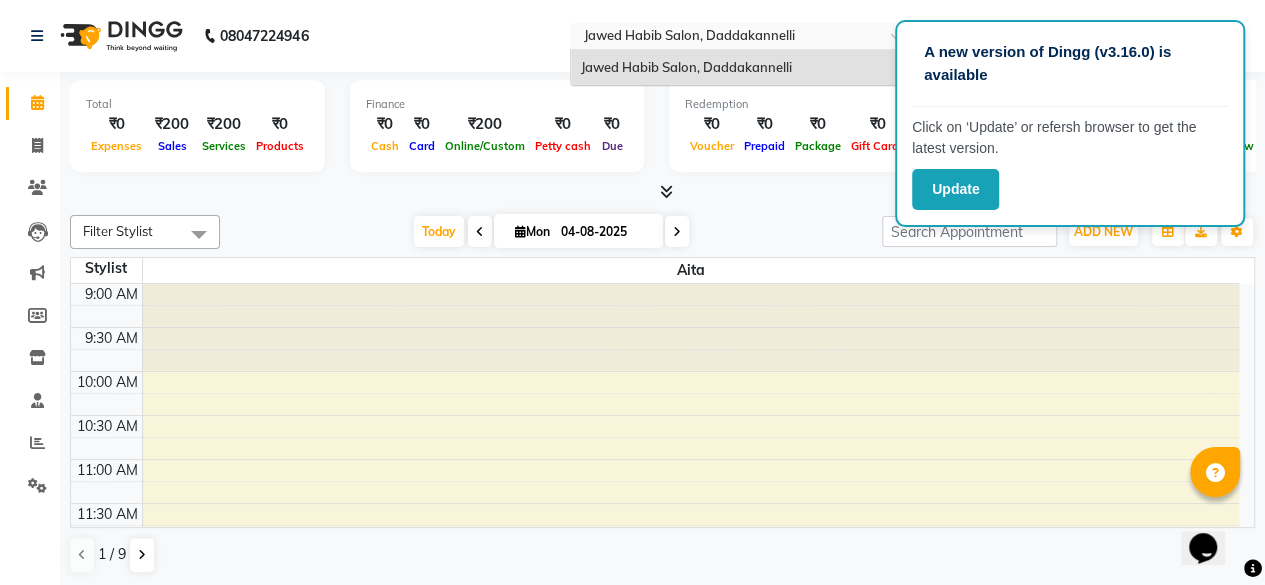 click on "9:00 AM 9:30 AM 10:00 AM 10:30 AM 11:00 AM 11:30 AM 12:00 PM 12:30 PM 1:00 PM 1:30 PM 2:00 PM 2:30 PM 3:00 PM 3:30 PM 4:00 PM 4:30 PM 5:00 PM 5:30 PM 6:00 PM 6:30 PM 7:00 PM 7:30 PM 8:00 PM 8:30 PM 9:00 PM 9:30 PM ruyus, TK01, 12:50 PM-01:20 PM, Beard Trim (₹200)" at bounding box center [655, 855] 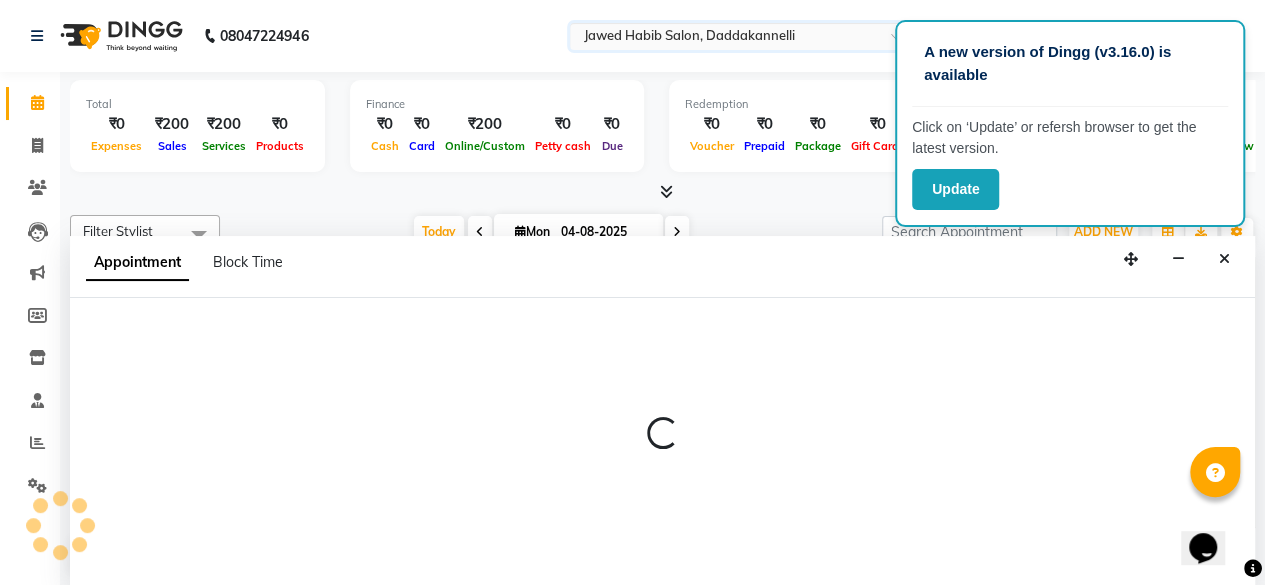 scroll, scrollTop: 0, scrollLeft: 0, axis: both 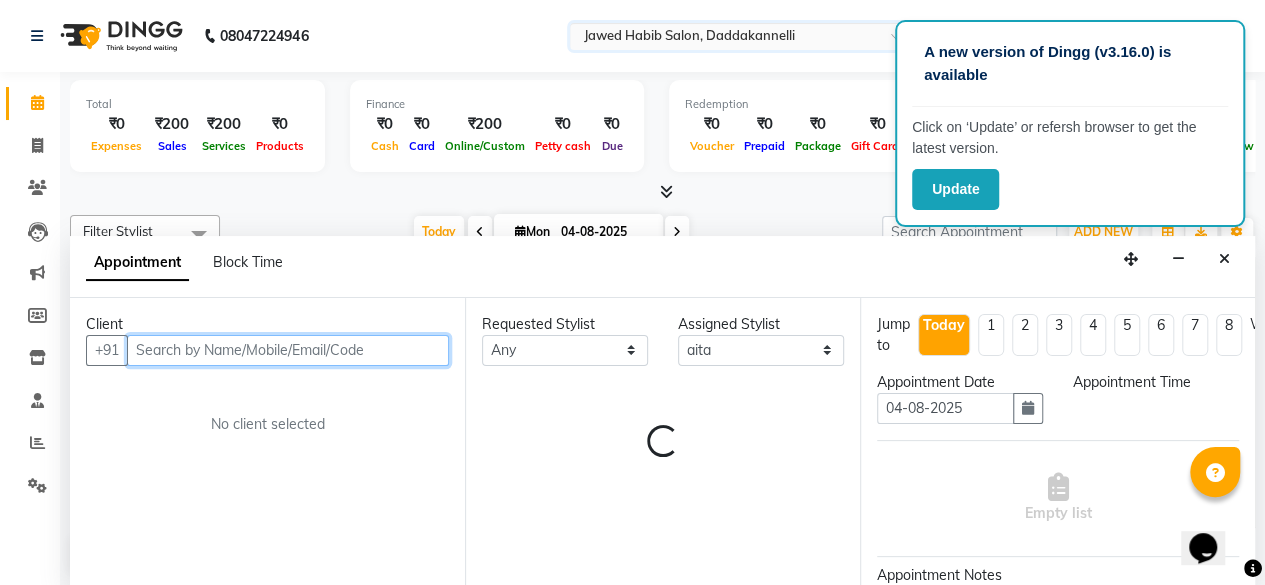 select on "600" 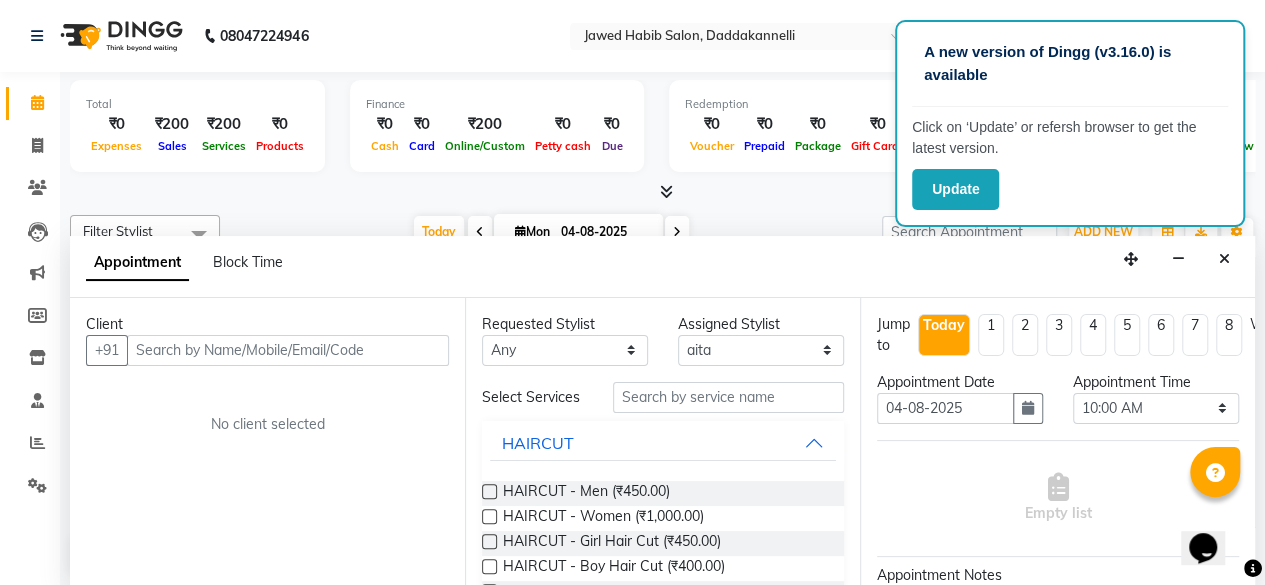 click at bounding box center (662, 192) 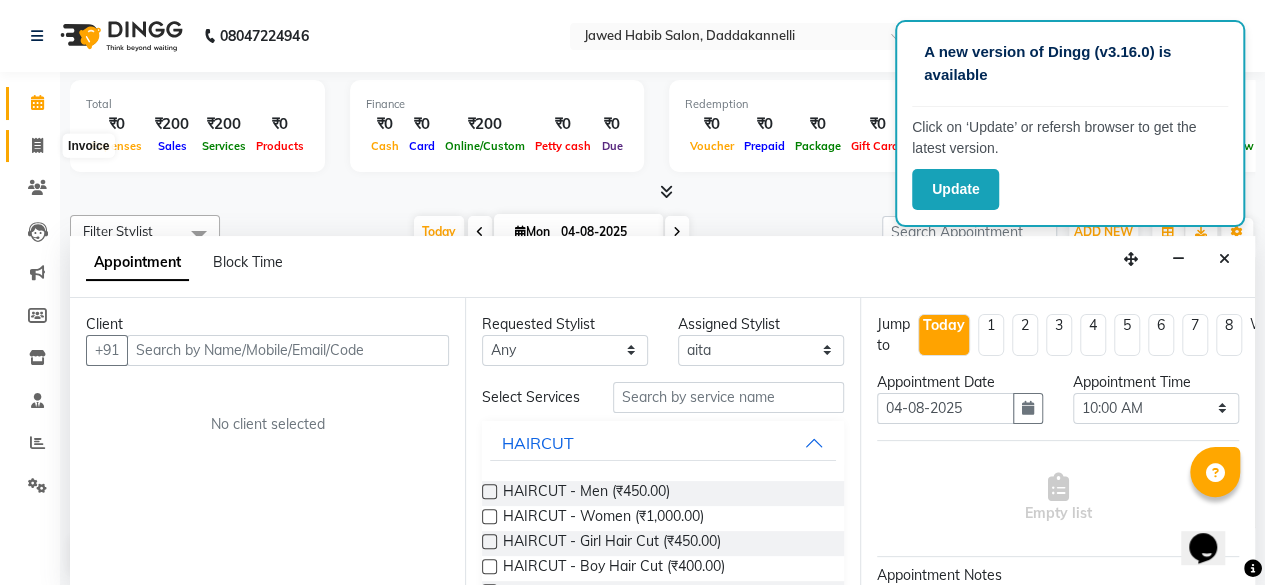click 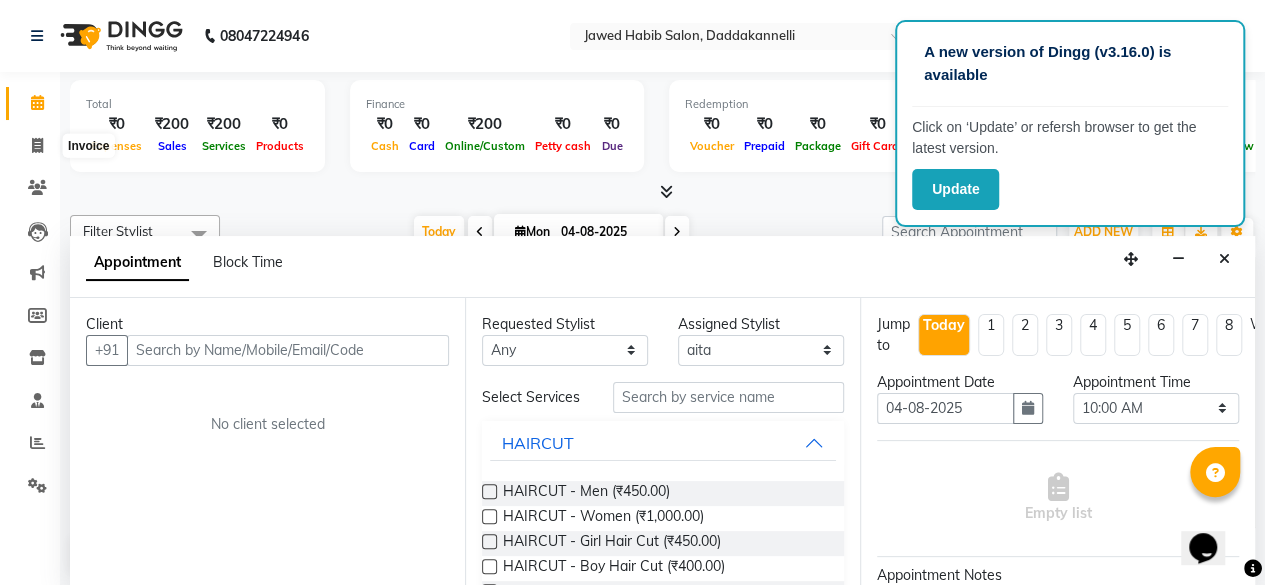 select on "6354" 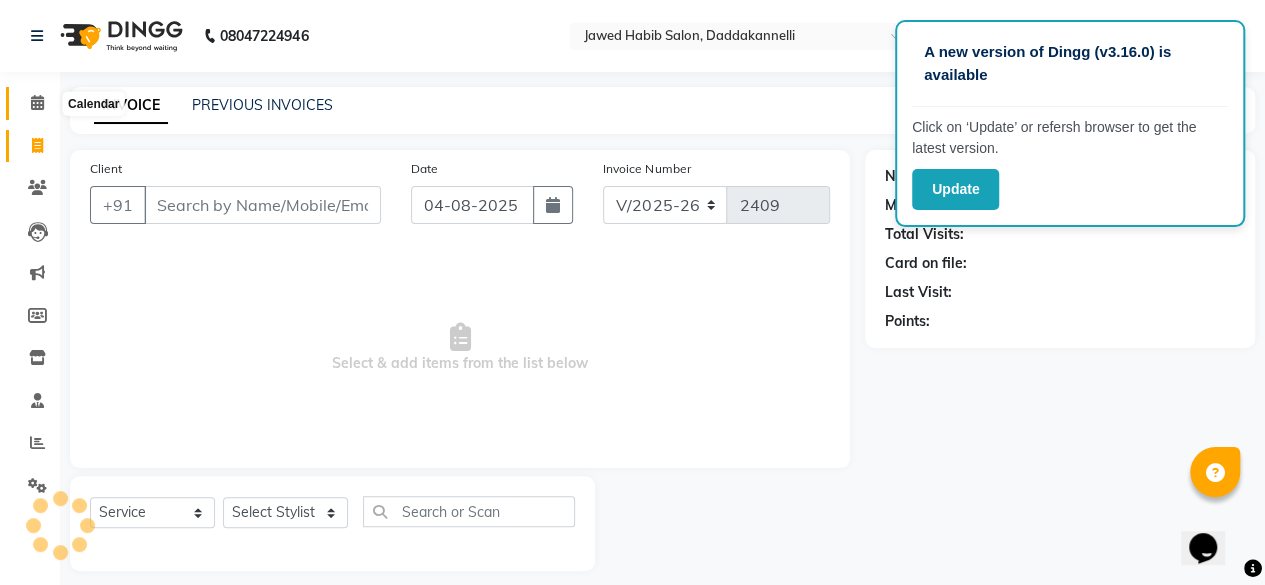 click 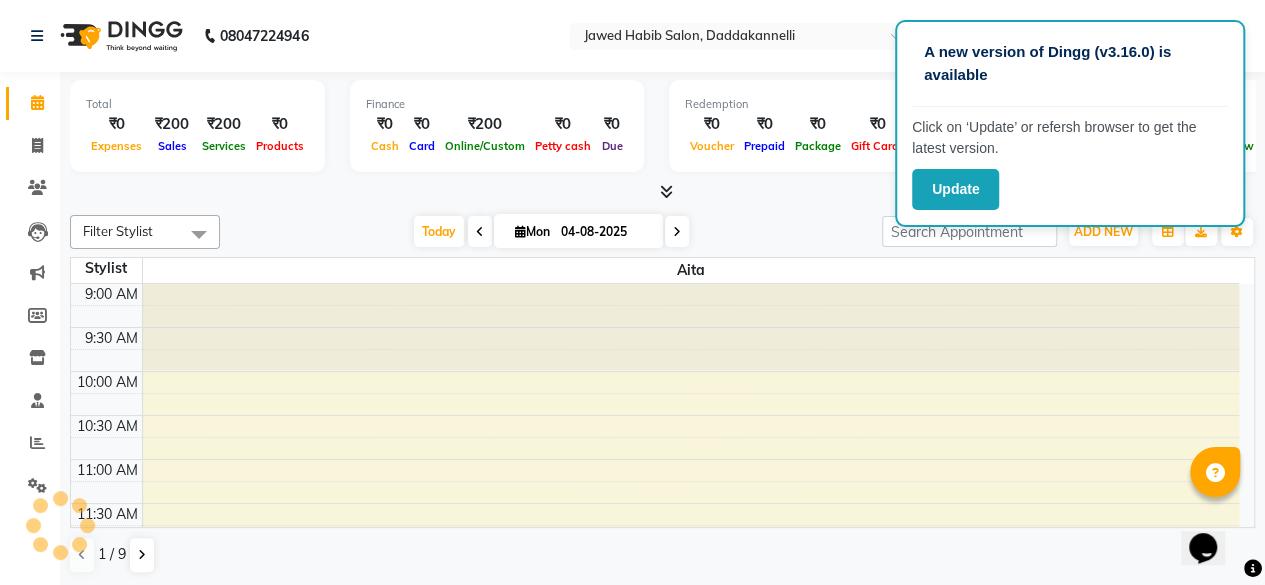 scroll, scrollTop: 0, scrollLeft: 0, axis: both 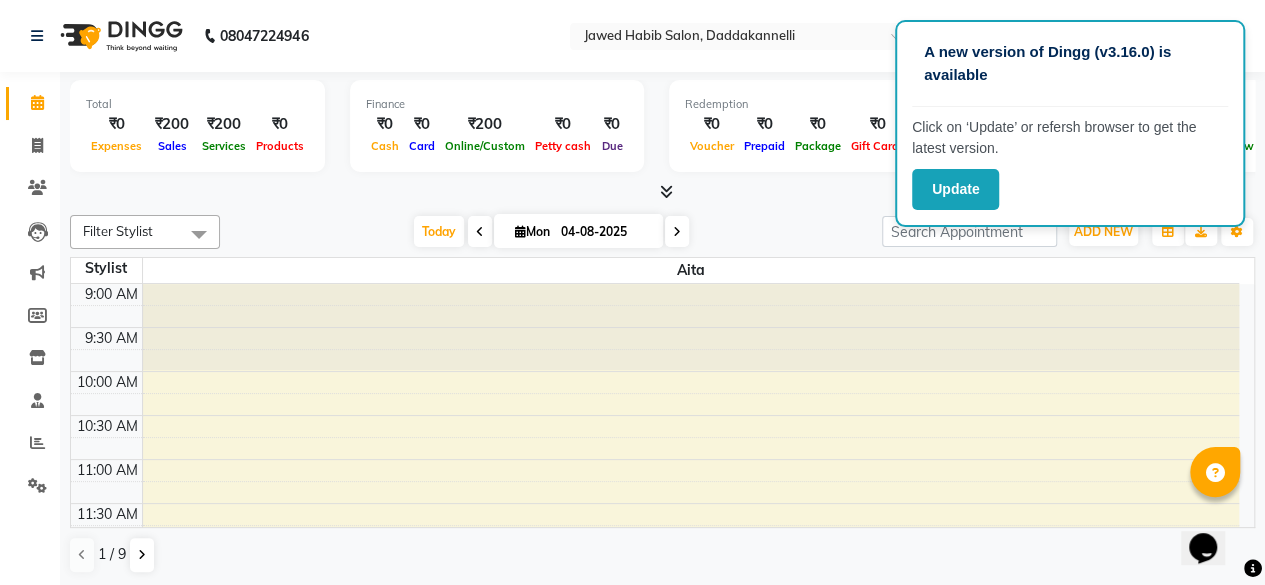 click at bounding box center [666, 191] 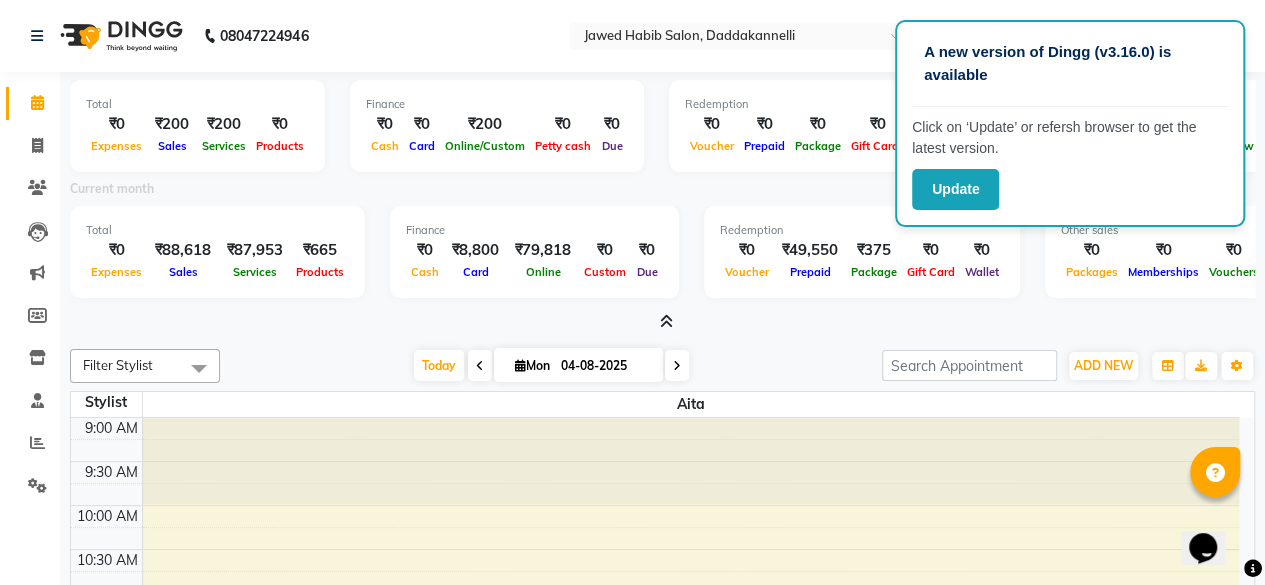 click at bounding box center [662, 322] 